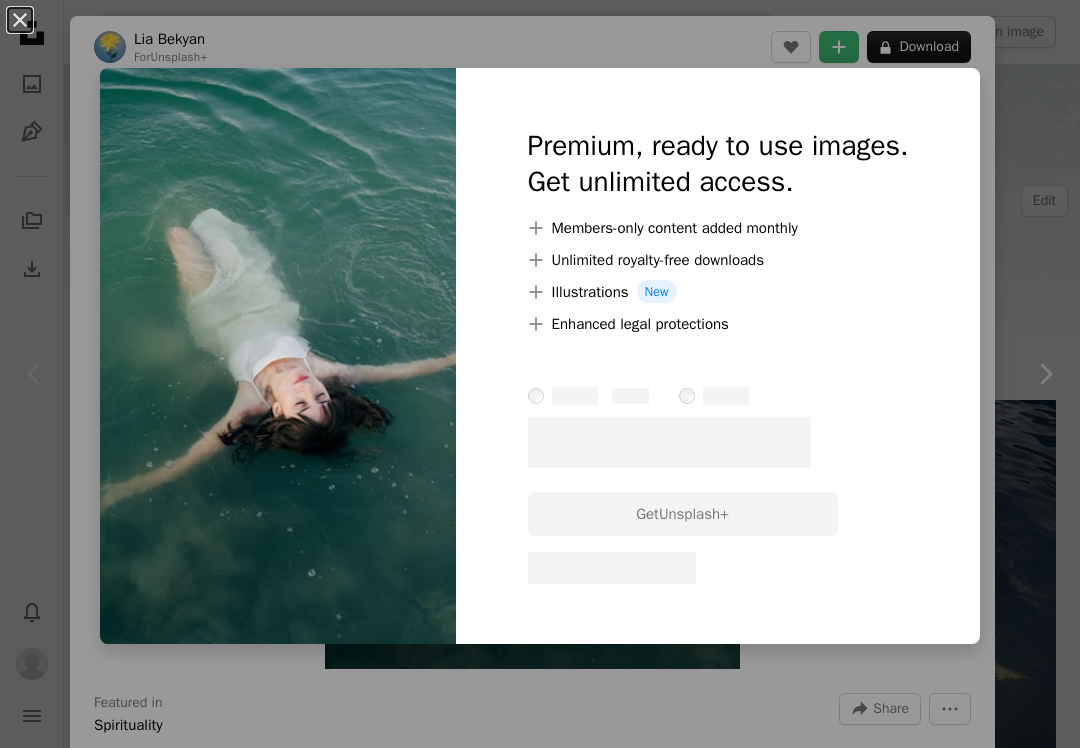 scroll, scrollTop: 276, scrollLeft: 0, axis: vertical 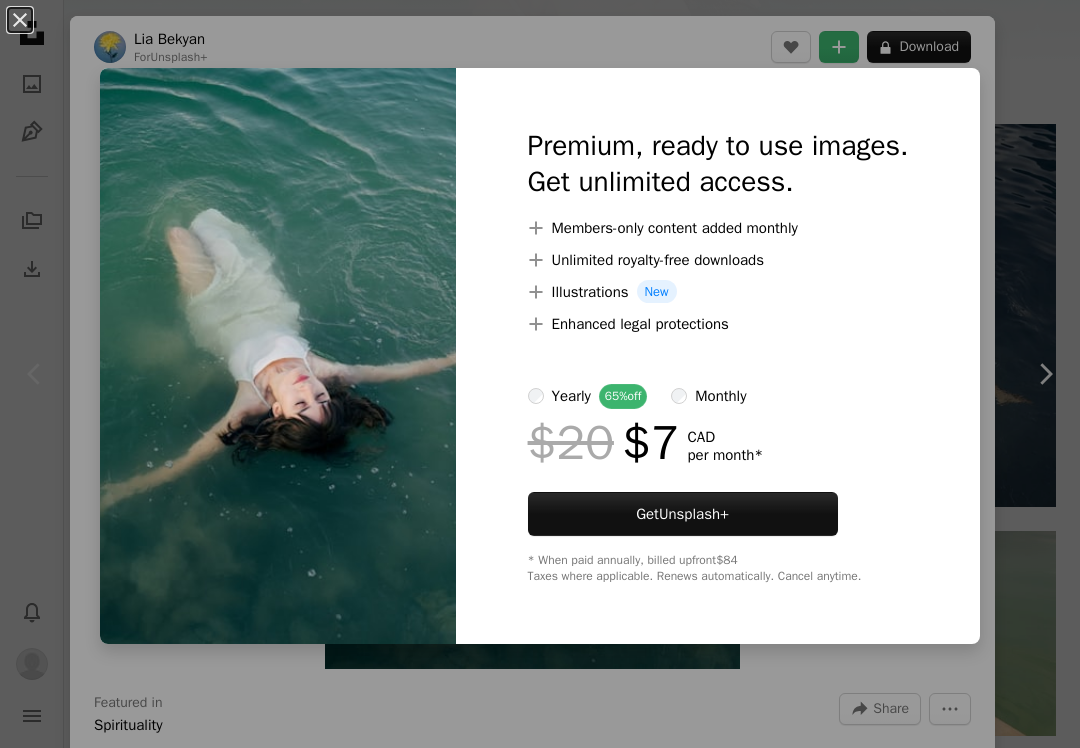 click on "An X shape Premium, ready to use images. Get unlimited access. A plus sign Members-only content added monthly A plus sign Unlimited royalty-free downloads A plus sign Illustrations  New A plus sign Enhanced legal protections yearly 65%  off monthly $20   $7 CAD per month * Get  Unsplash+ * When paid annually, billed upfront  $84 Taxes where applicable. Renews automatically. Cancel anytime." at bounding box center [540, 374] 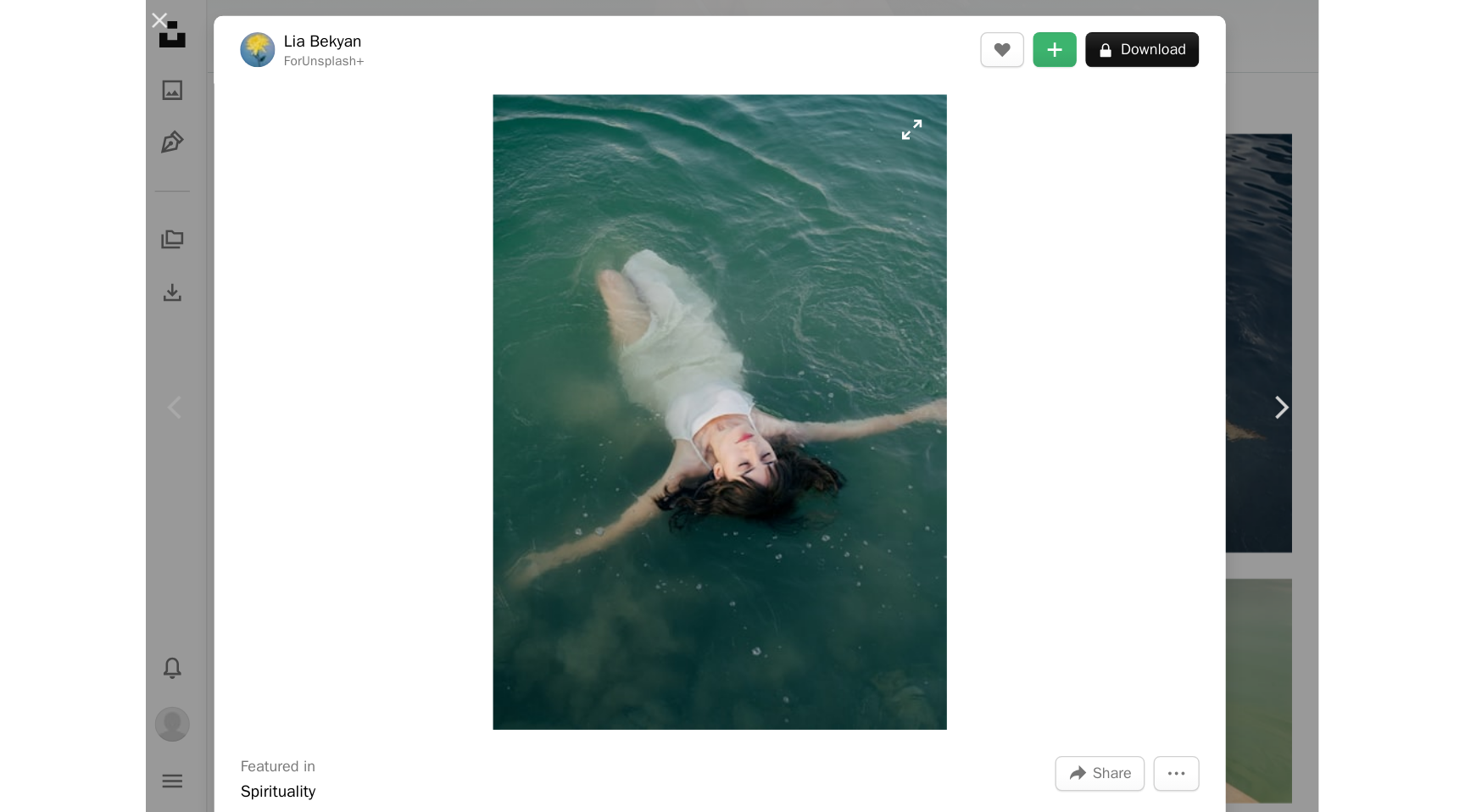 scroll, scrollTop: 234, scrollLeft: 0, axis: vertical 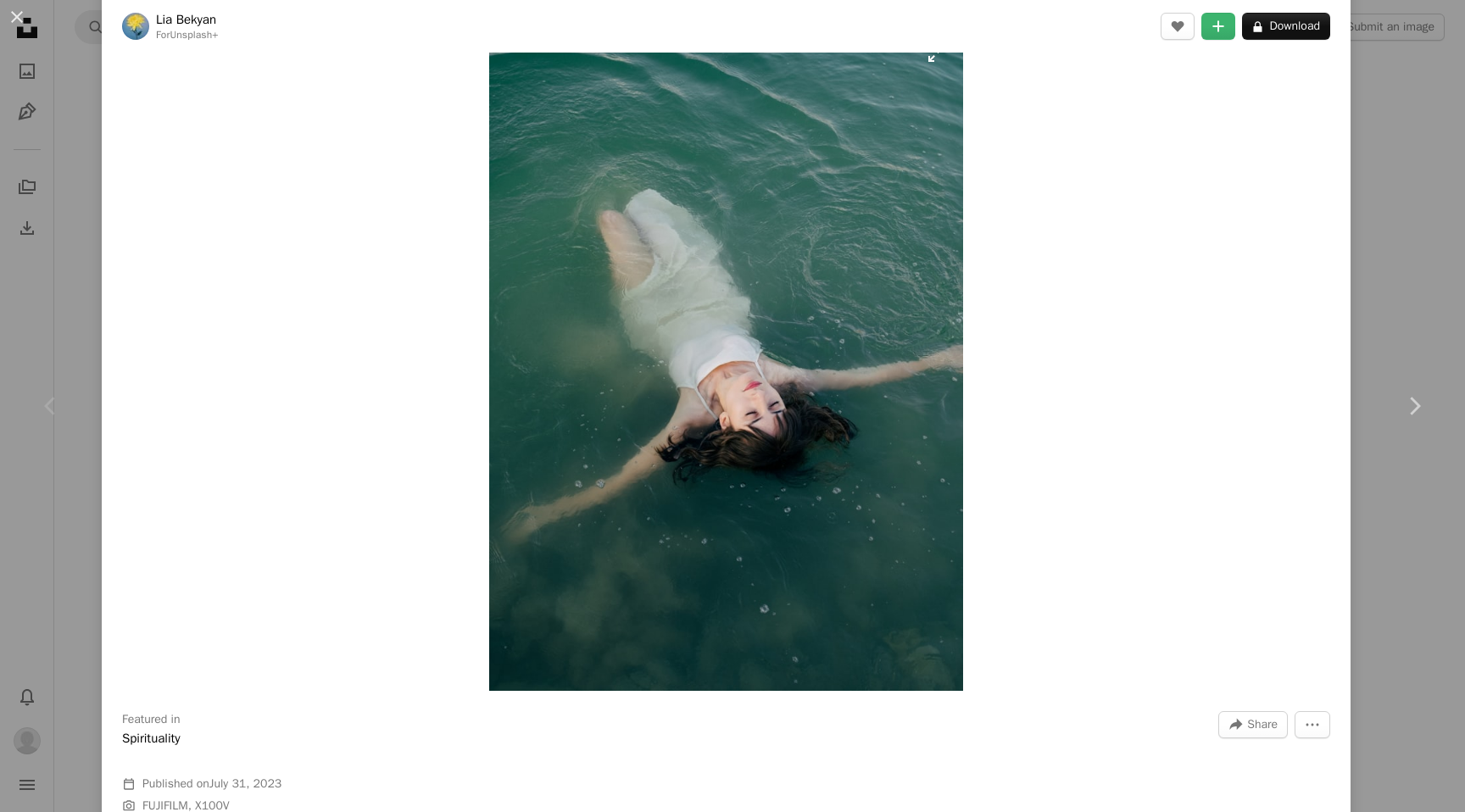 click at bounding box center (726, 359) 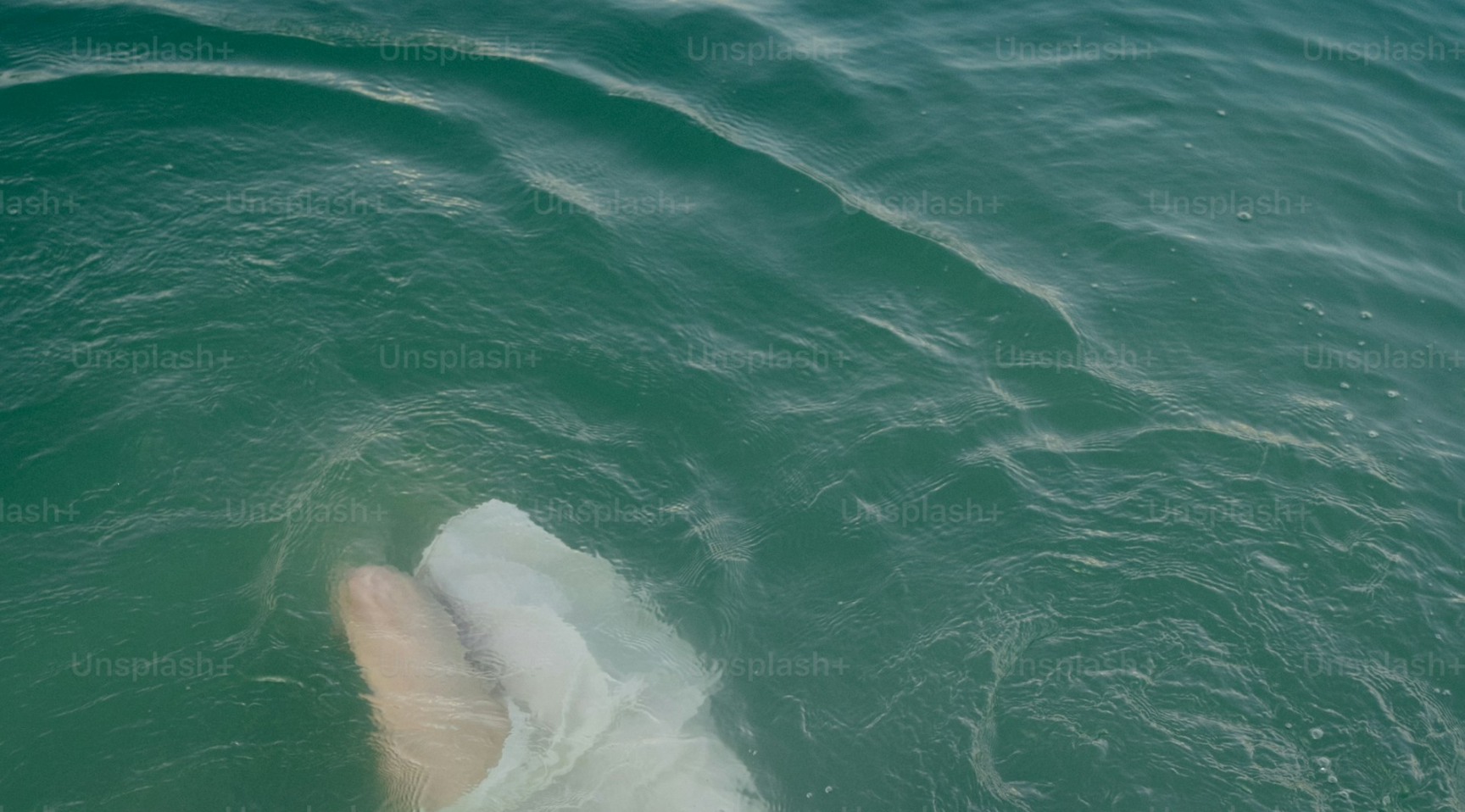 scroll, scrollTop: 620, scrollLeft: 0, axis: vertical 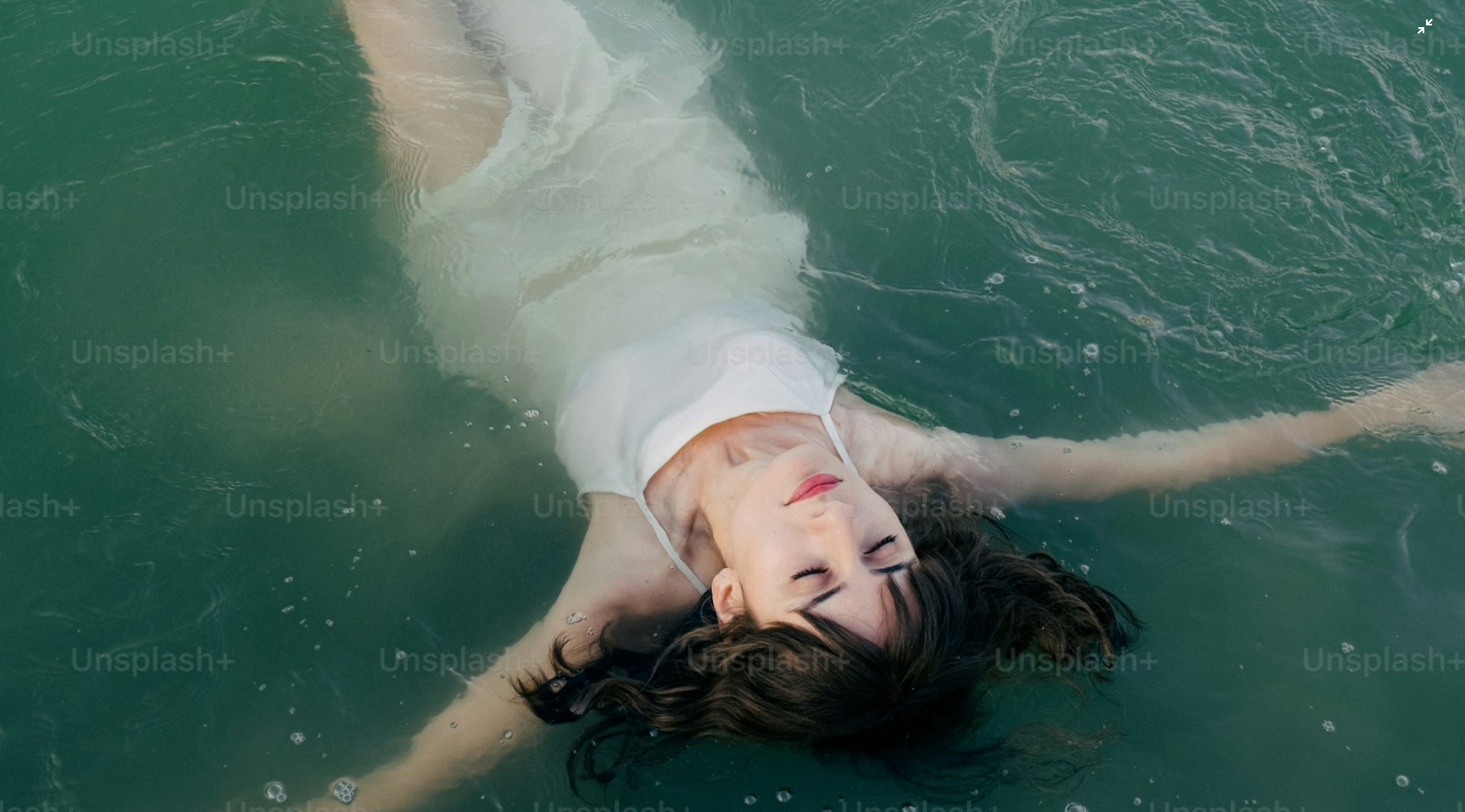 click at bounding box center (732, 405) 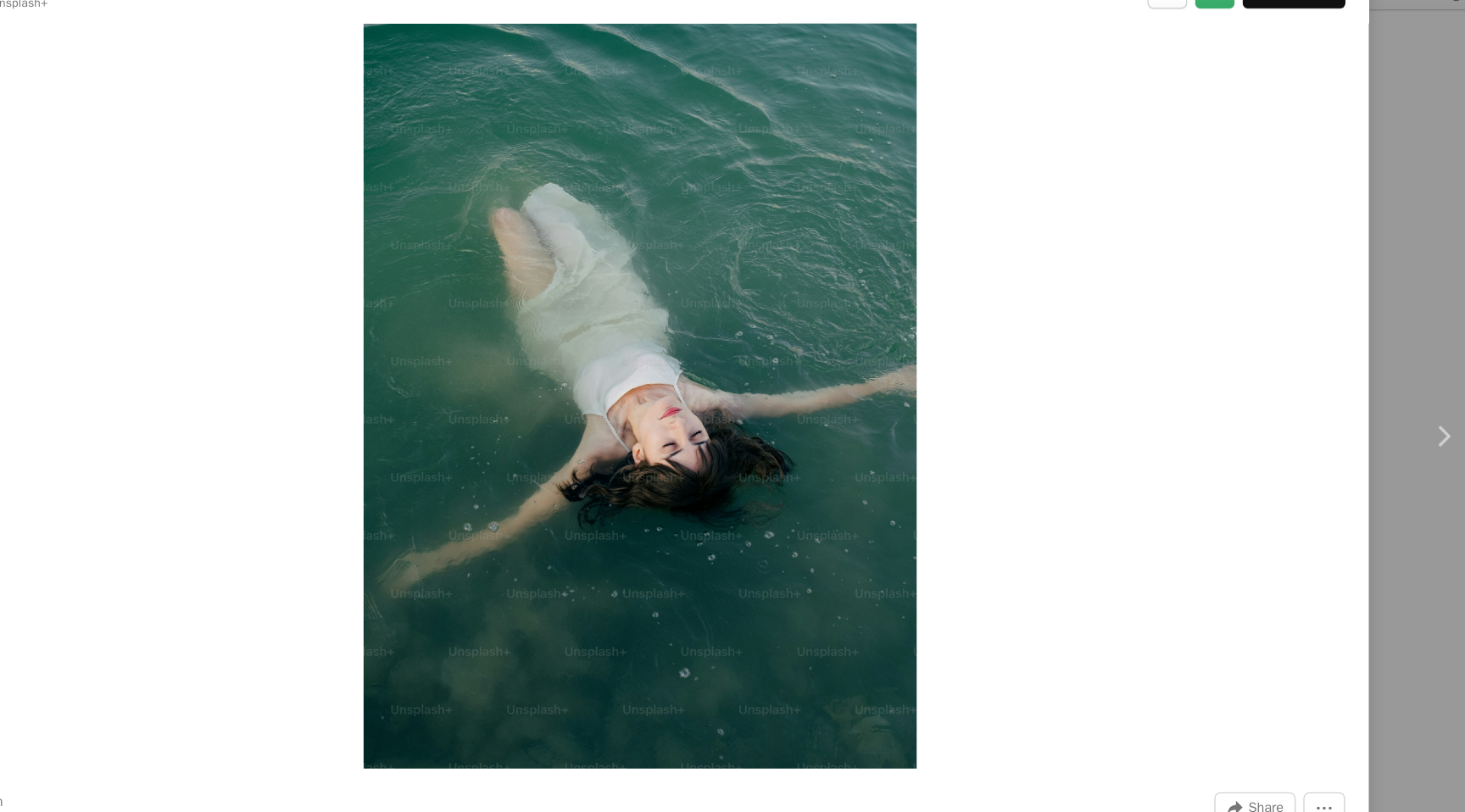 type 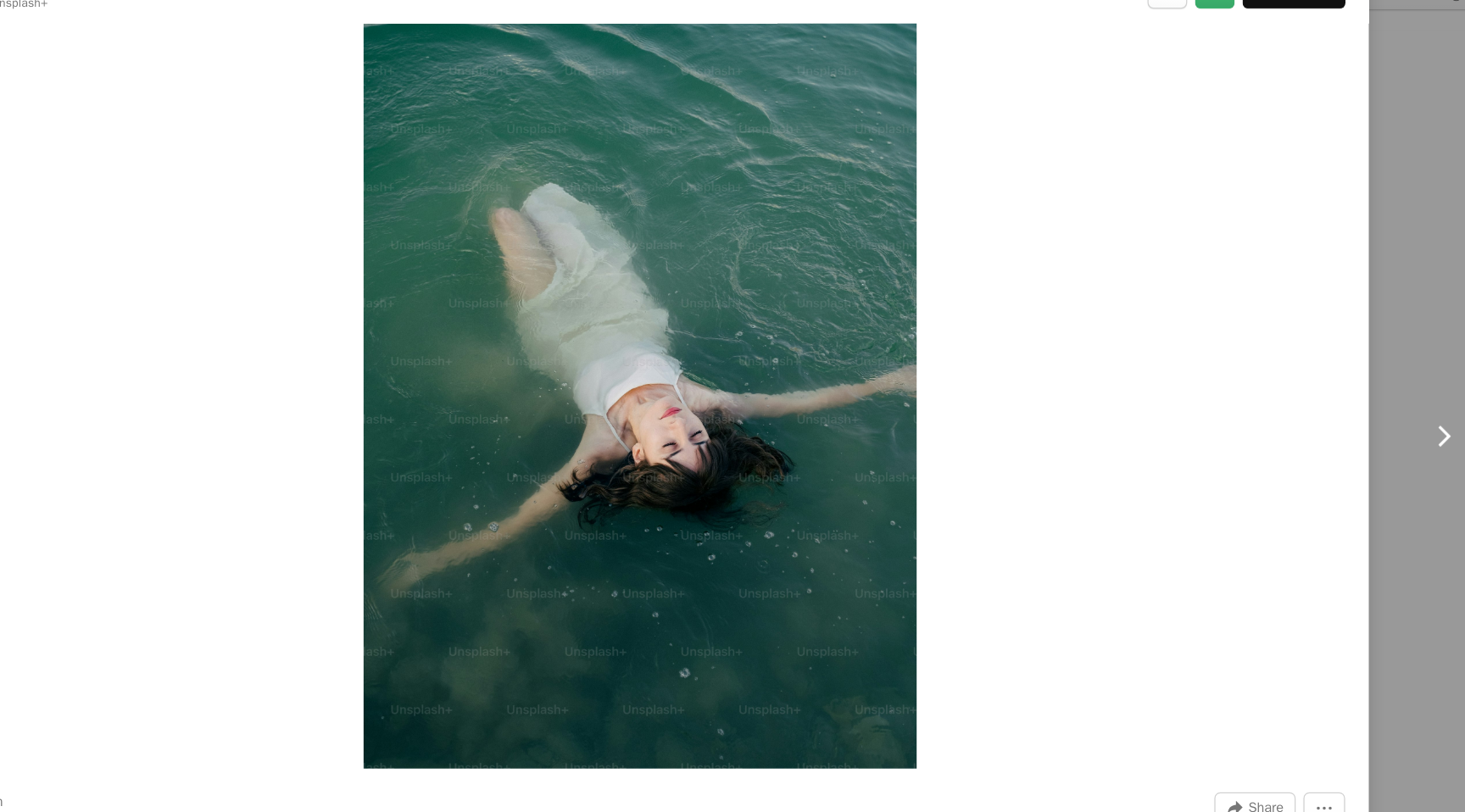 click on "Chevron right" at bounding box center [1414, 406] 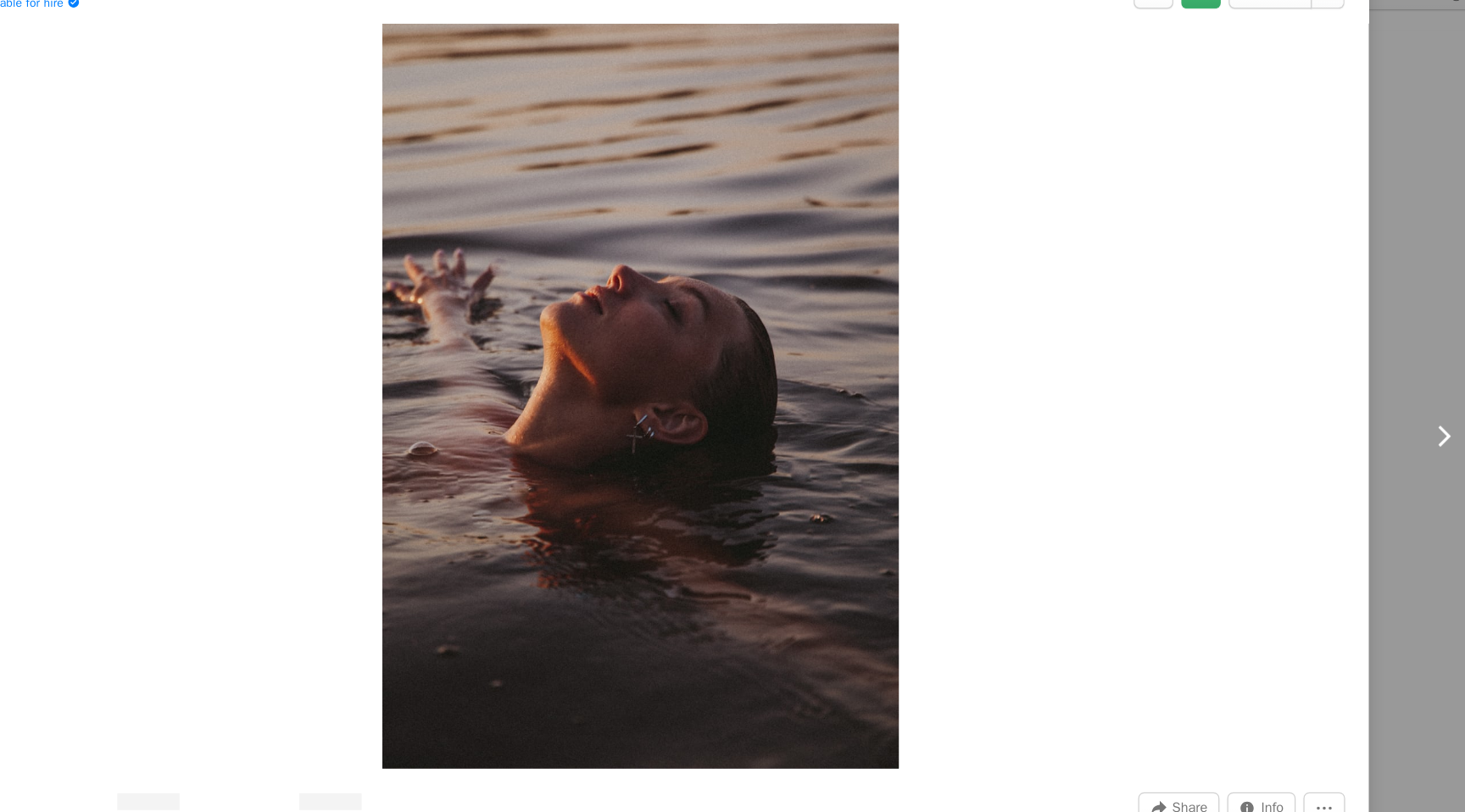scroll, scrollTop: 0, scrollLeft: 0, axis: both 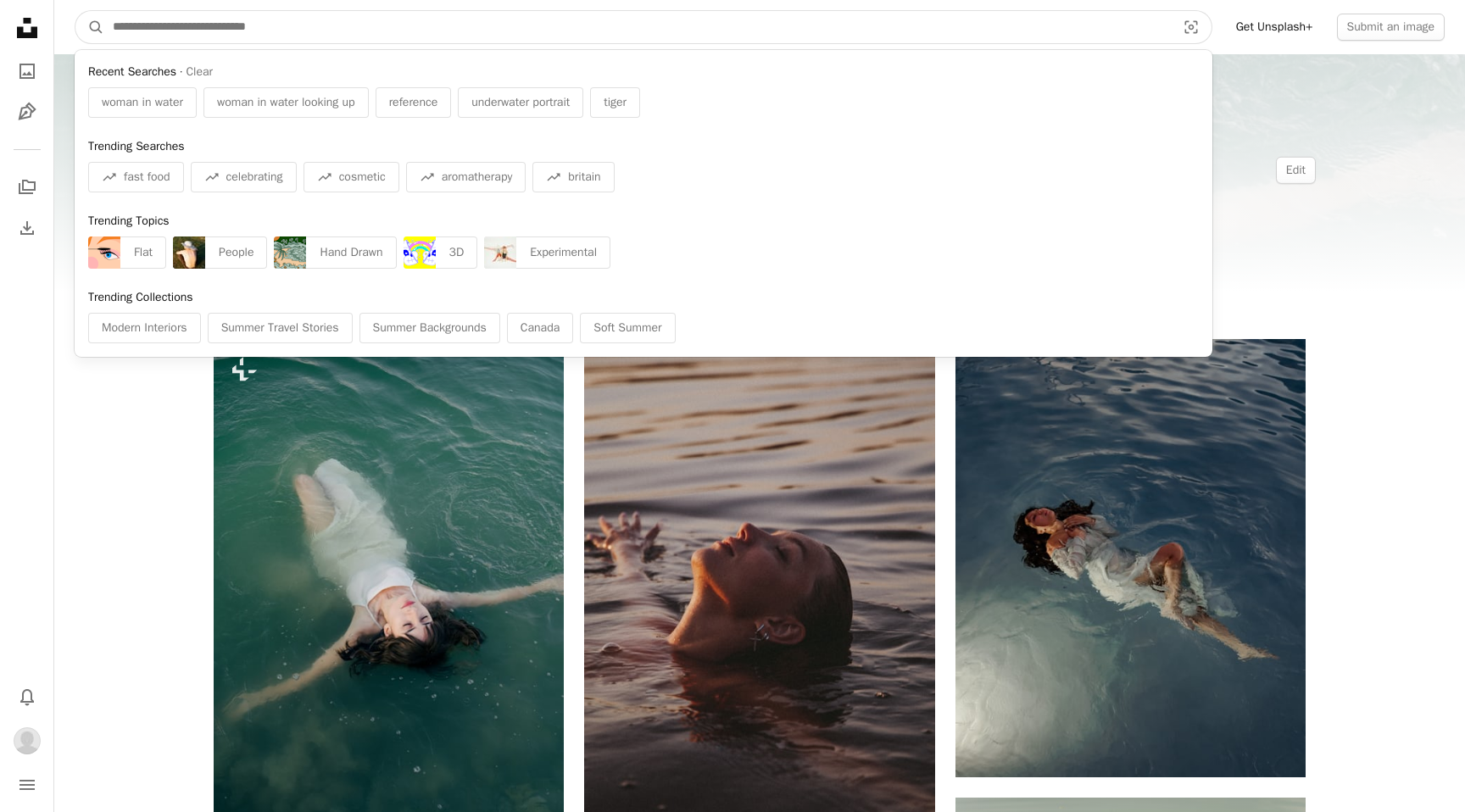 click at bounding box center [638, 27] 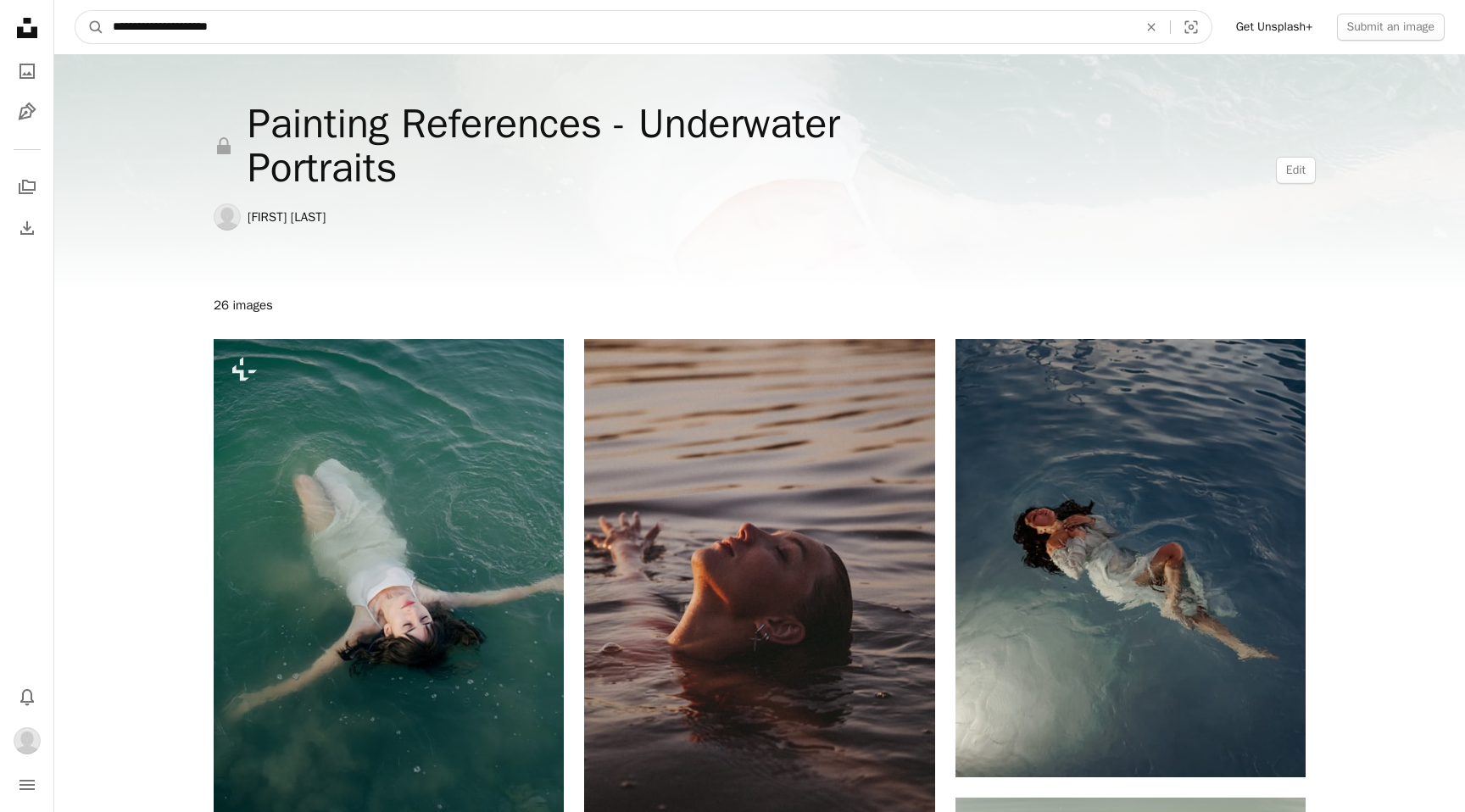 type on "**********" 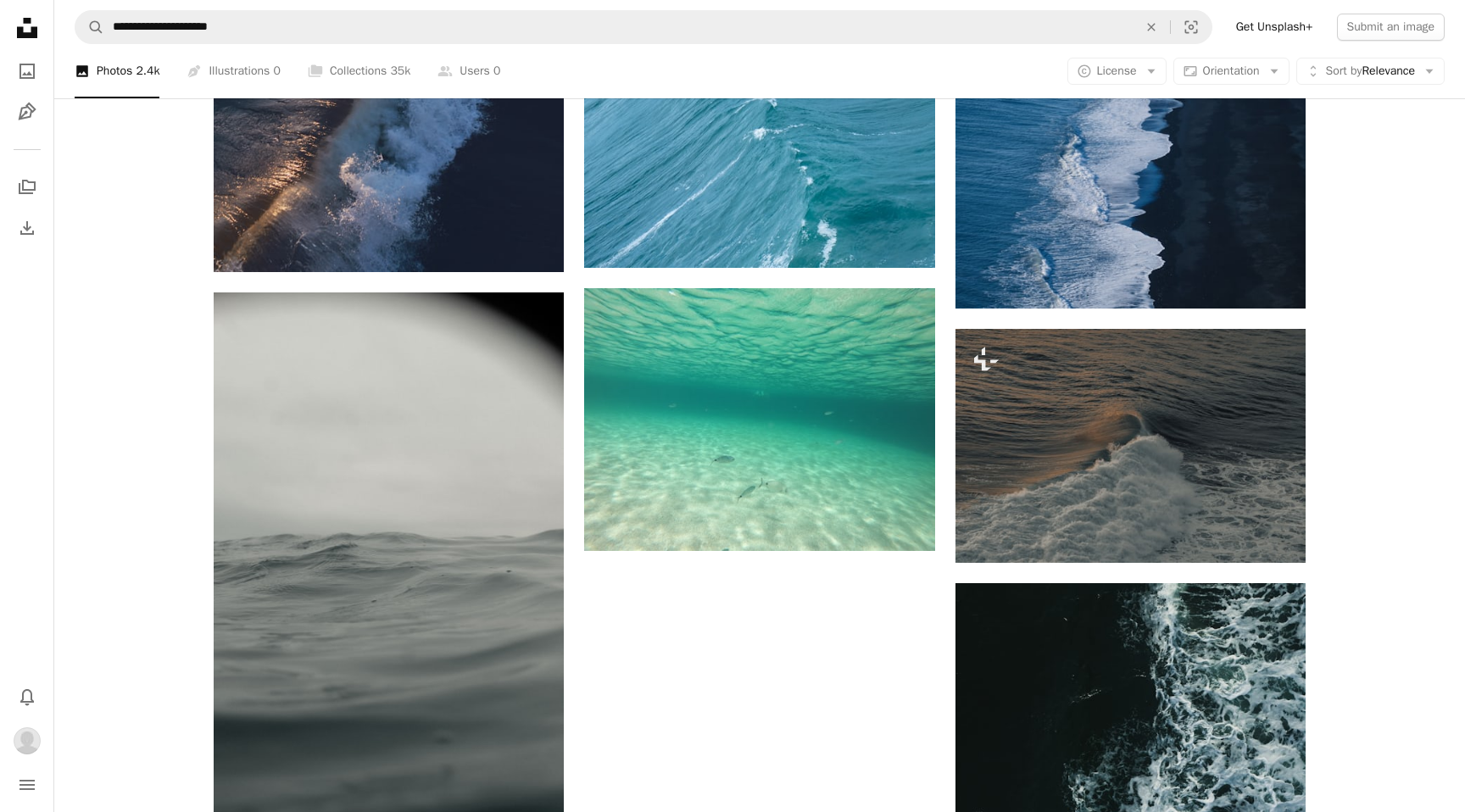 scroll, scrollTop: 2453, scrollLeft: 0, axis: vertical 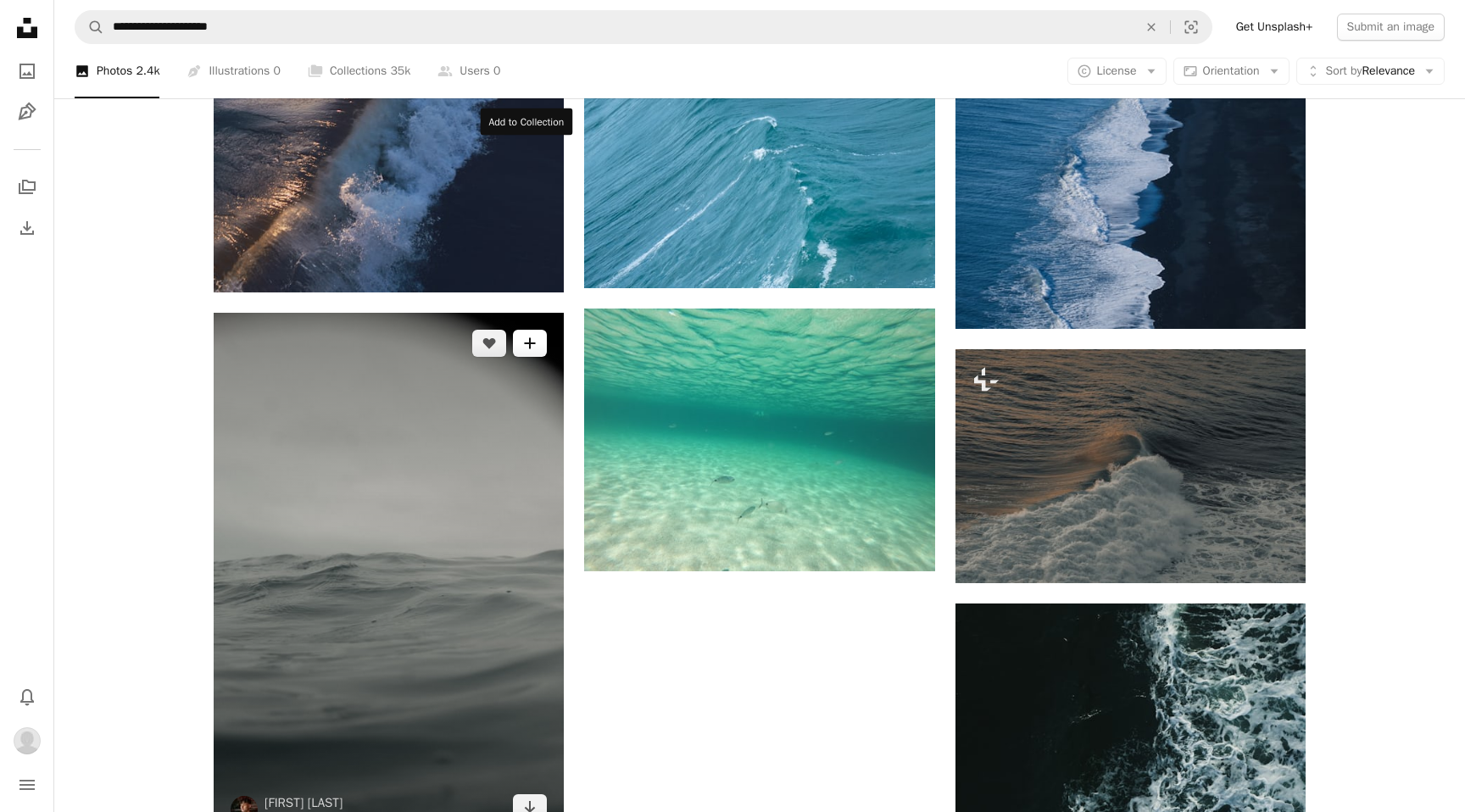 click 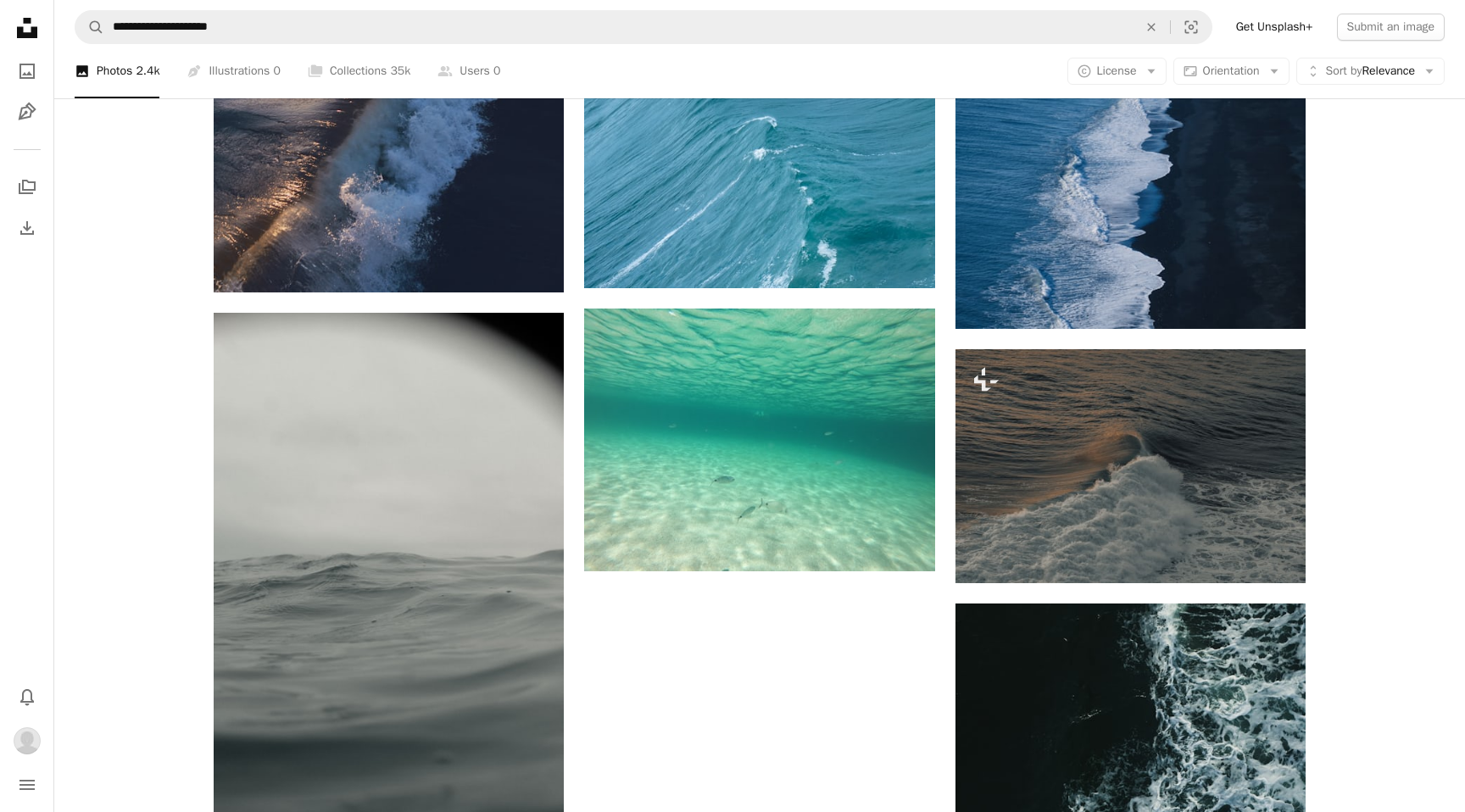 click on "Painting References - Underwater Portraits" at bounding box center (858, 2300) 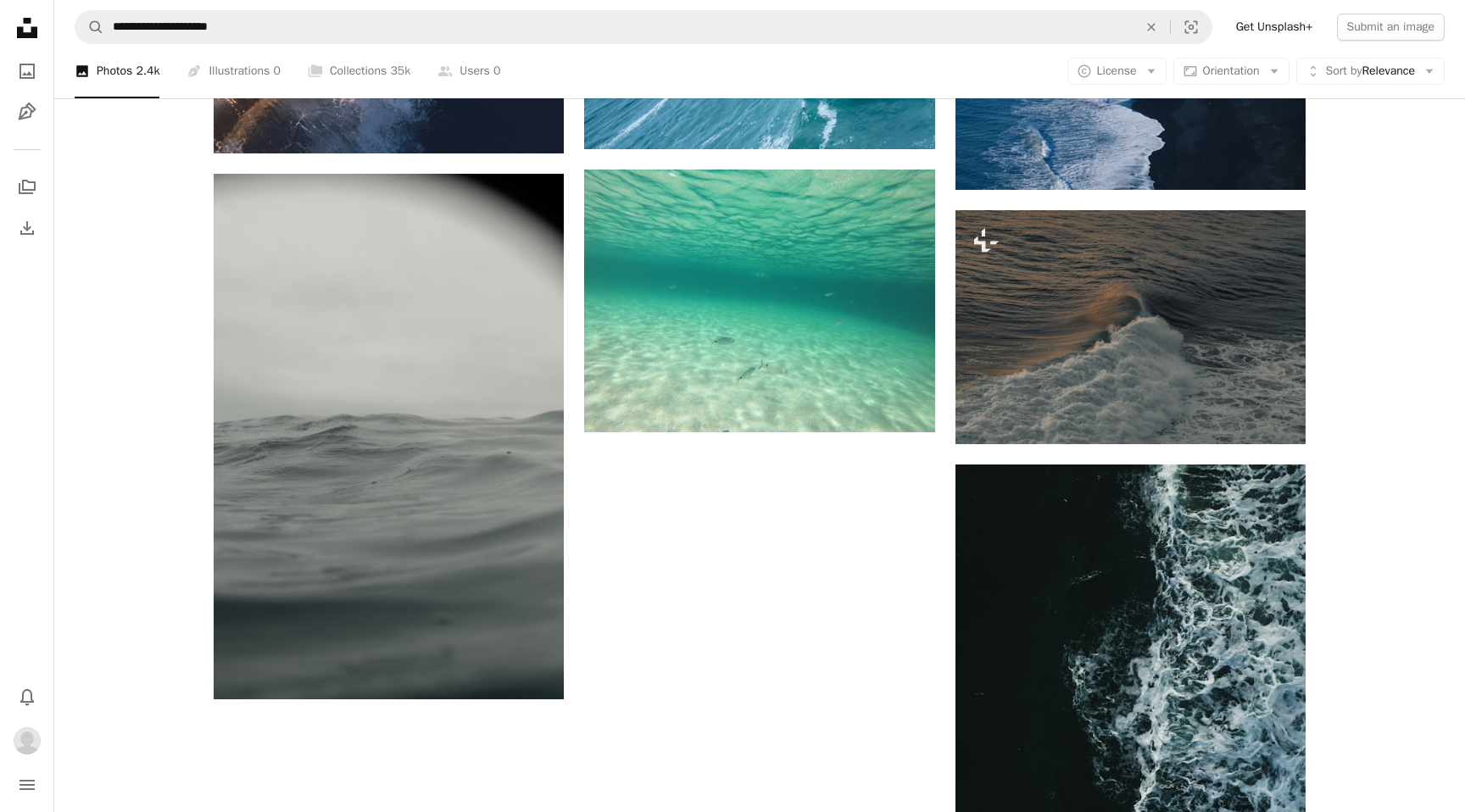 scroll, scrollTop: 2671, scrollLeft: 0, axis: vertical 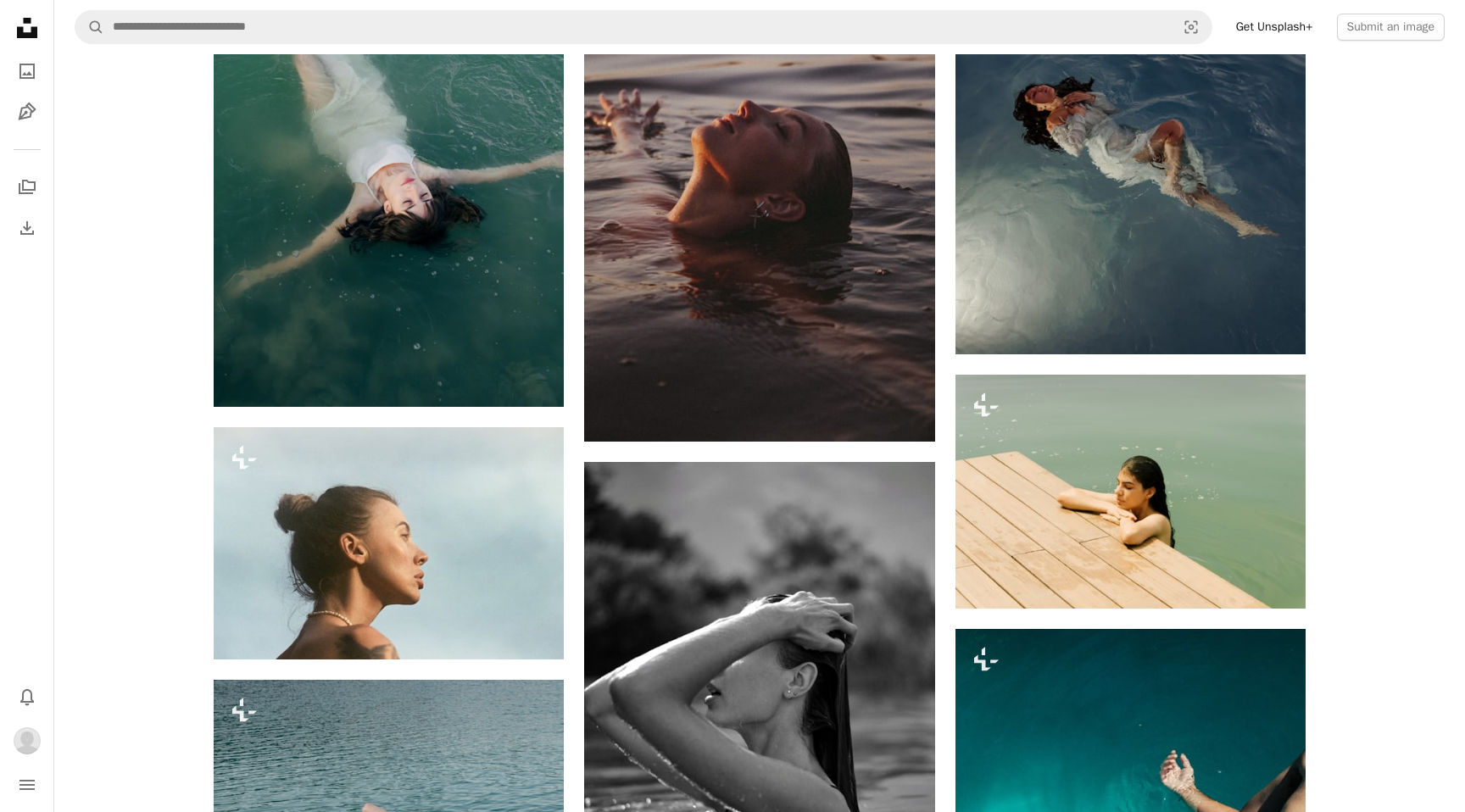 click on "An X shape Chevron left Chevron right Polina Kuzovkova For Unsplash+ A heart A plus sign A lock Download Zoom in Featured in Photos , Film , People A forward-right arrow Share More Actions A map marker Bali, Indonesia Calendar outlined Published on April 10, 2024 Camera NORITSU KOKI, EZ Controller Safety Licensed under the Unsplash+ License portrait film film photography portrait woman 35mm film double exposure sensual woman analog analogue photography film grain analog photography film roll analogue analogue photos film dust analogue film shot portrait film bali indonesia From this series Chevron right Plus sign for Unsplash+ Plus sign for Unsplash+ Plus sign for Unsplash+ Plus sign for Unsplash+ Plus sign for Unsplash+ Plus sign for Unsplash+ Plus sign for Unsplash+ Plus sign for Unsplash+ Plus sign for Unsplash+ Plus sign for Unsplash+ Related images Plus sign for Unsplash+ A heart A plus sign Curated Lifestyle For Unsplash+ A lock Download Plus sign for Unsplash+ A heart A plus sign Frank Flores" at bounding box center (760, 1882) 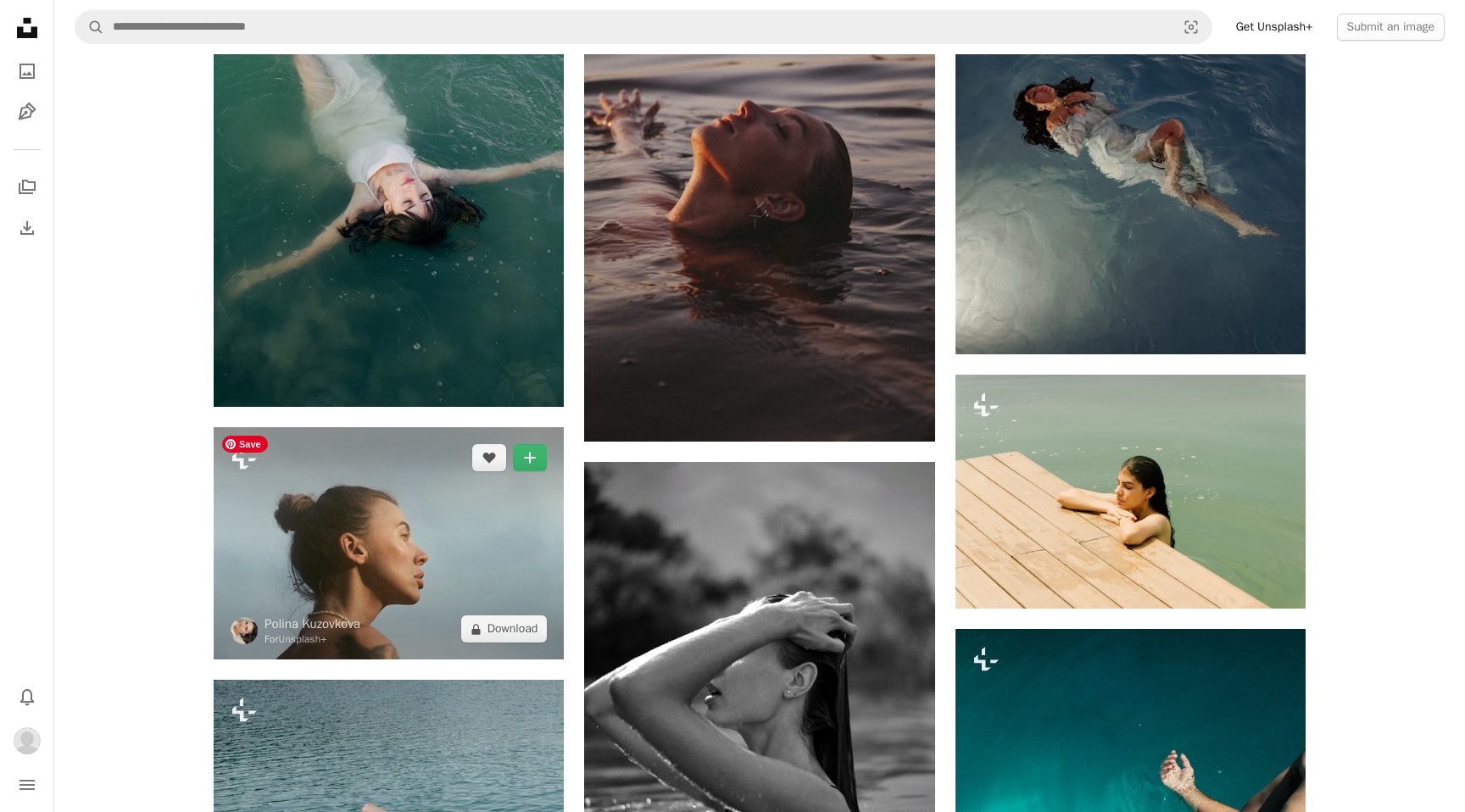 click at bounding box center [388, 543] 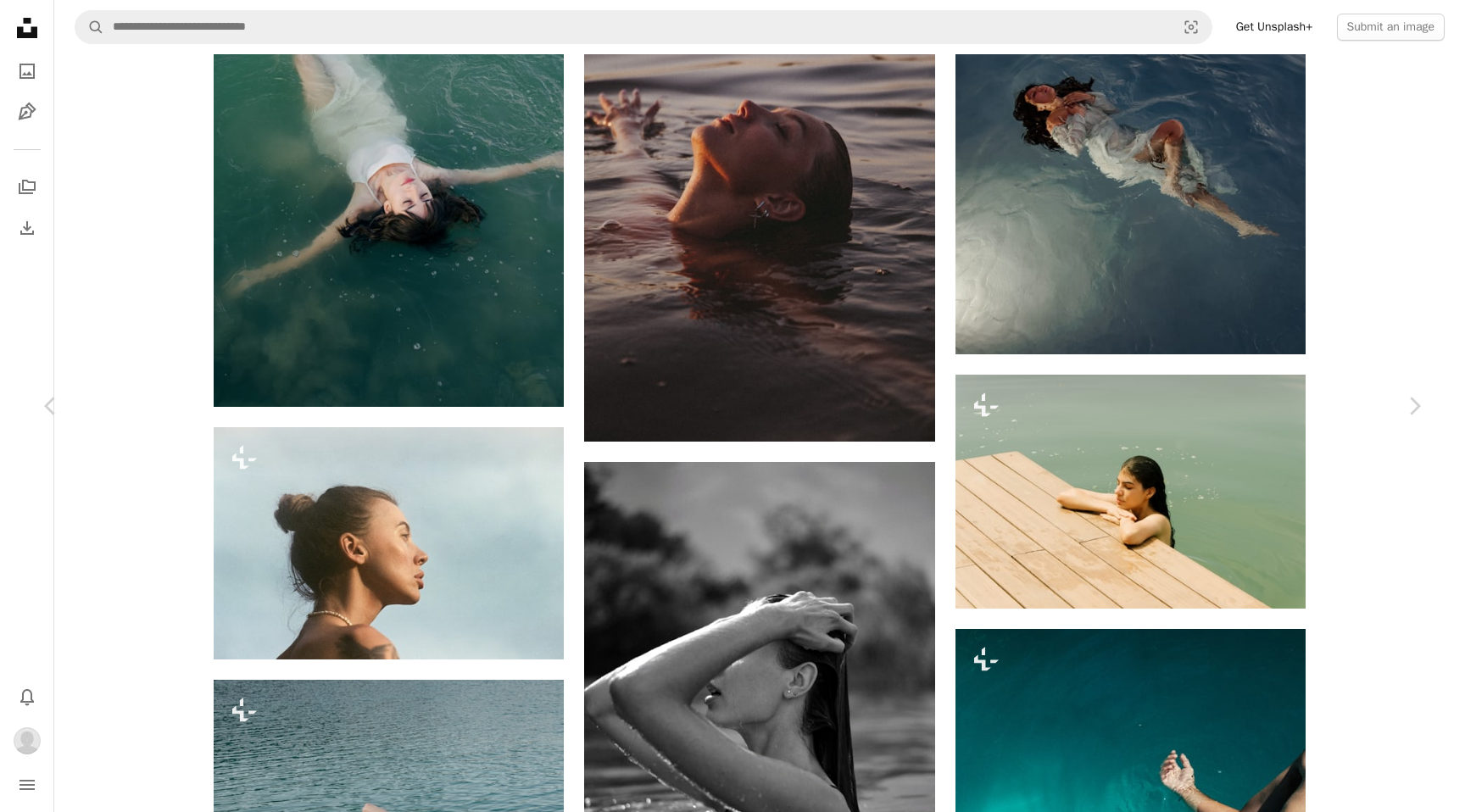 click on "A lock Download" at bounding box center [1286, 4368] 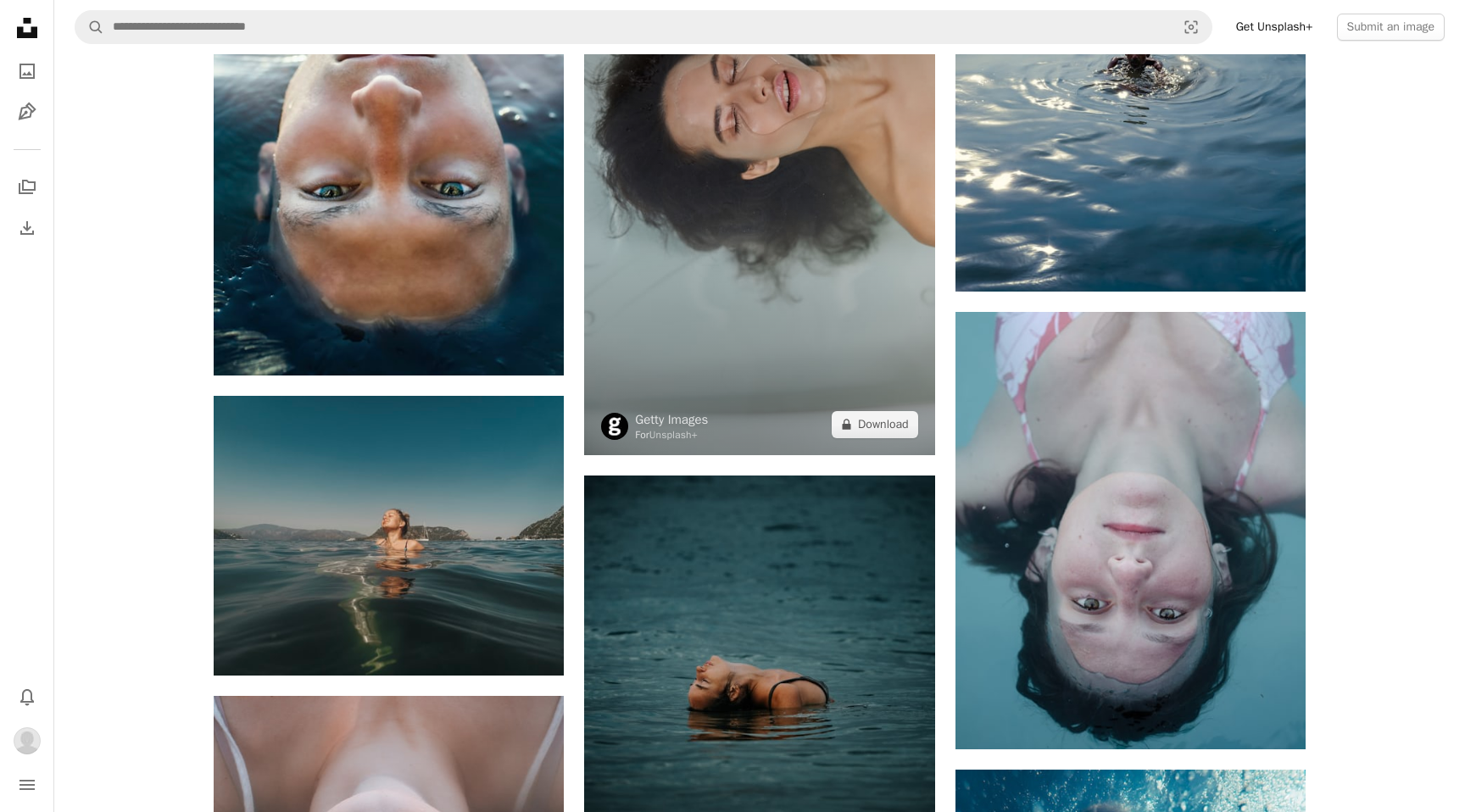 scroll, scrollTop: 2506, scrollLeft: 0, axis: vertical 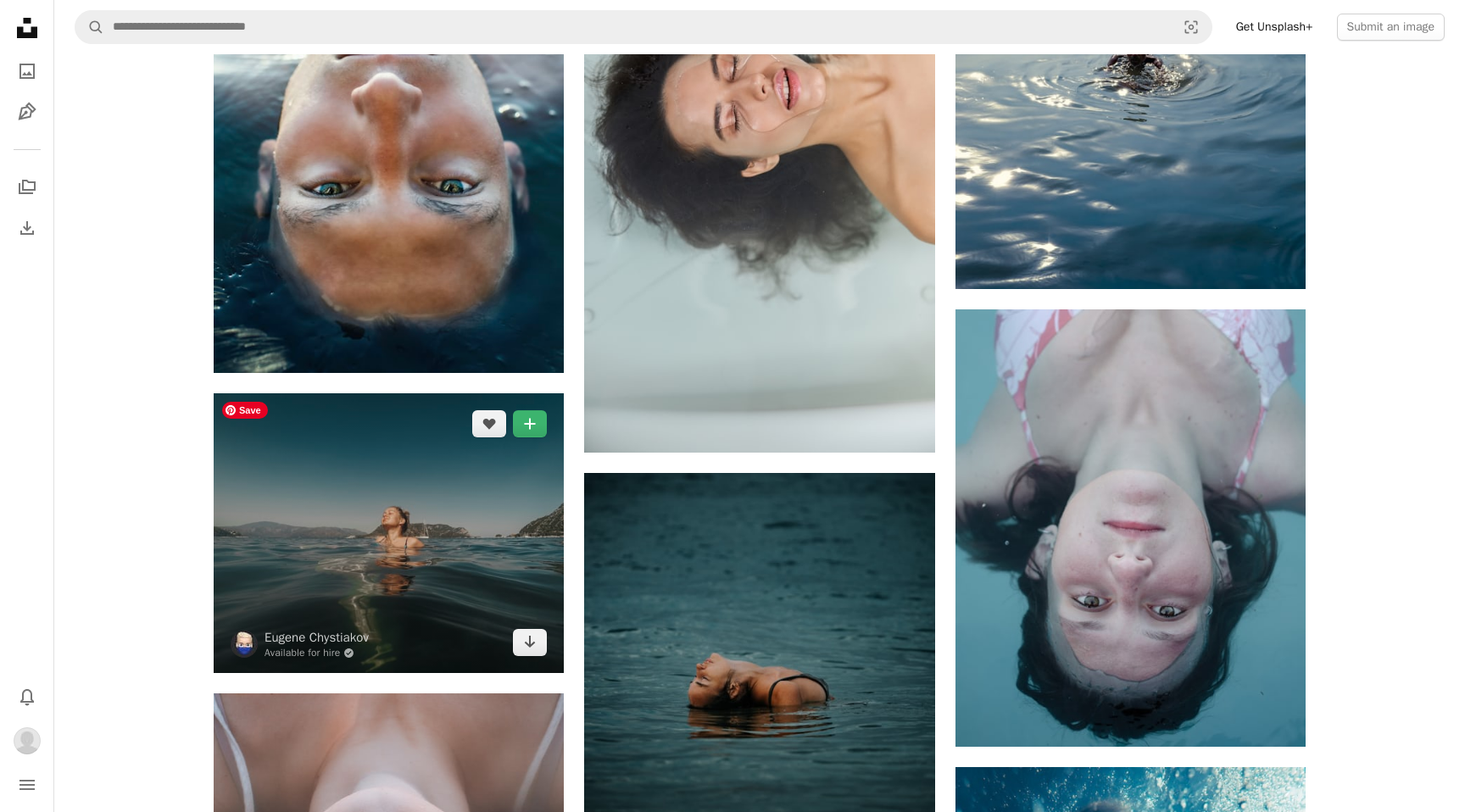 click at bounding box center (388, 533) 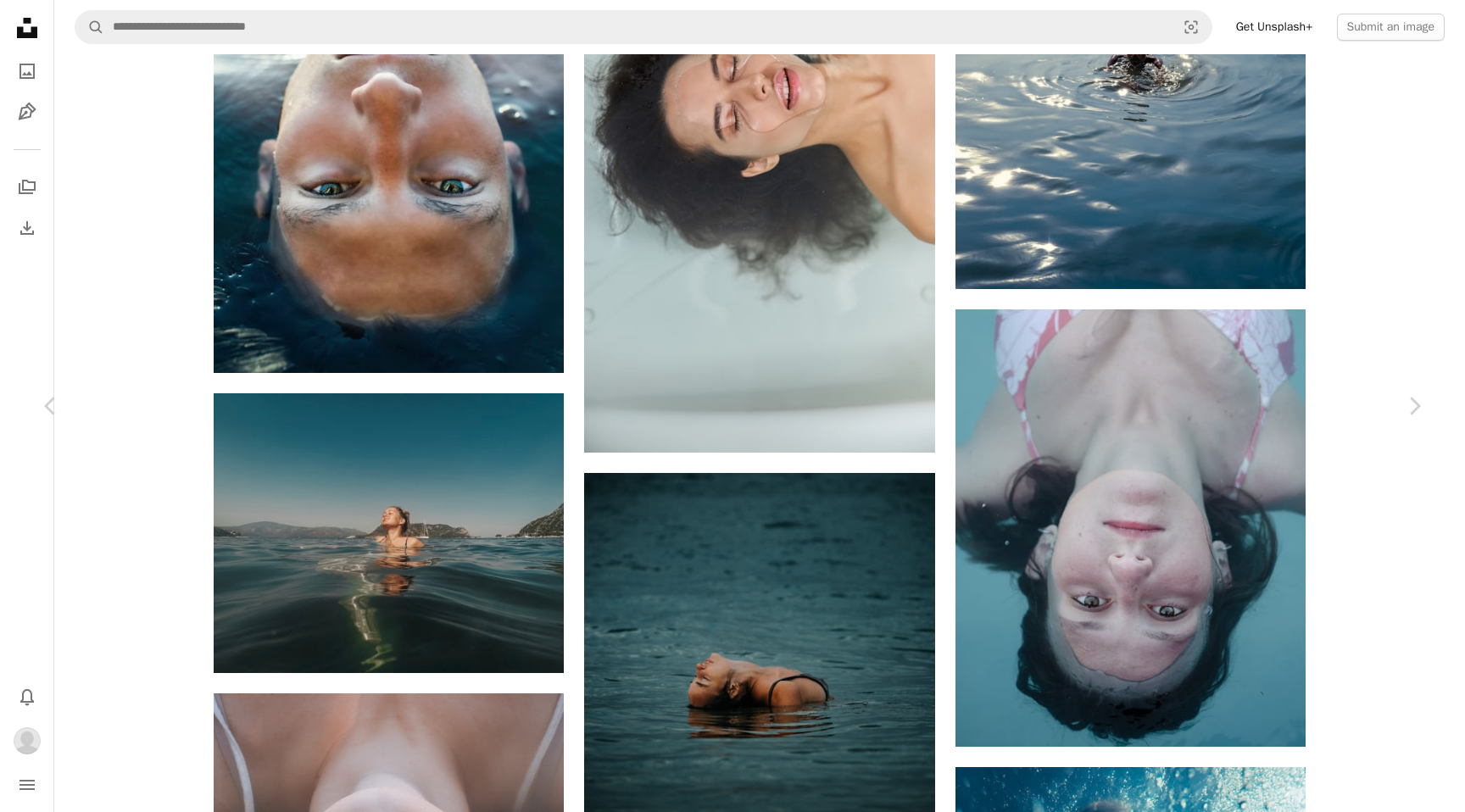 click on "Download" at bounding box center (1266, 2284) 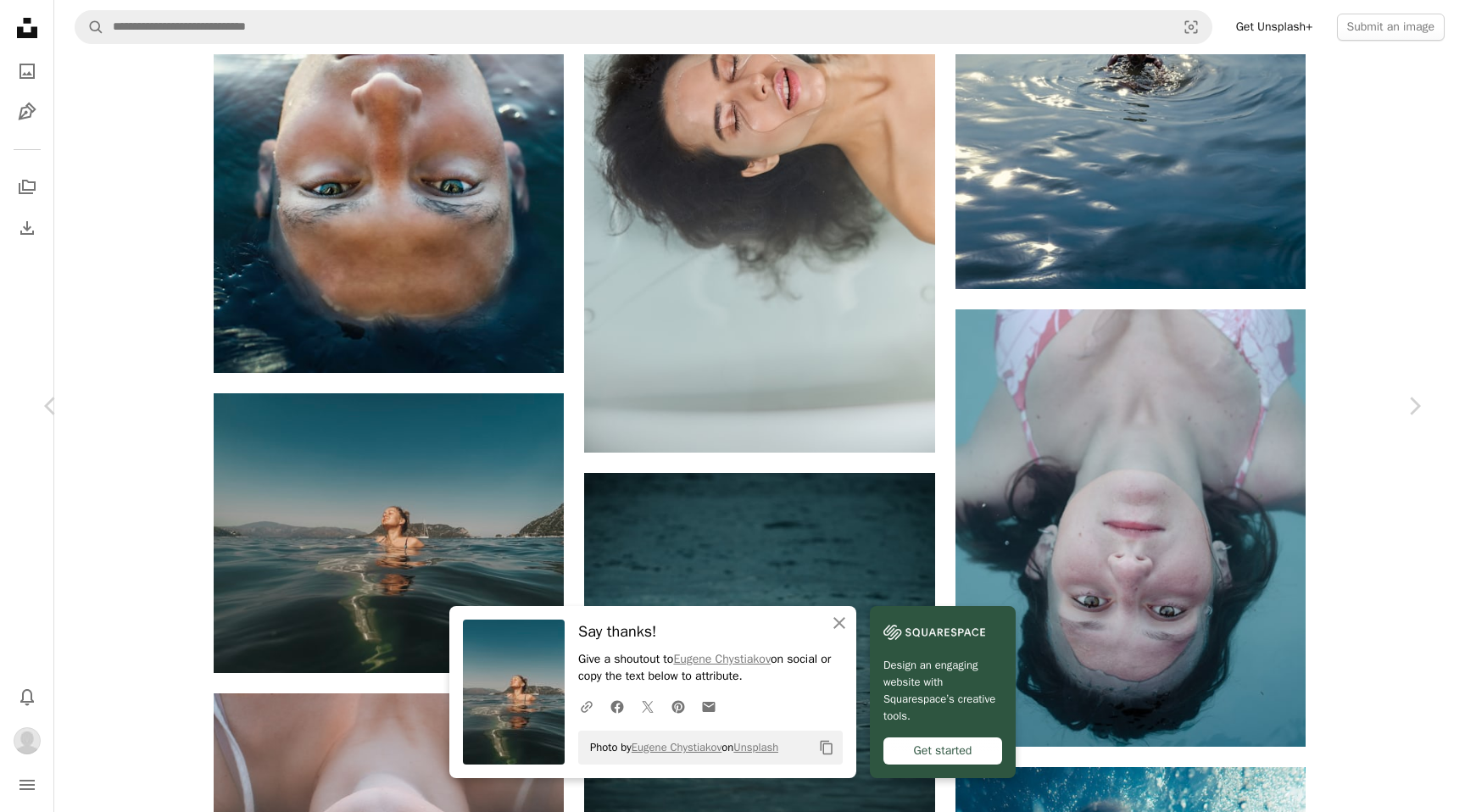 click on "An X shape Chevron left Chevron right An X shape Close Say thanks! Give a shoutout to Eugene Chystiakov on social or copy the text below to attribute. A URL sharing icon (chains) Facebook icon X (formerly Twitter) icon Pinterest icon An envelope Photo by Eugene Chystiakov on Unsplash
Copy content Design an engaging website with Squarespace’s creative tools. Get started Eugene Chystiakov Available for hire A checkmark inside of a circle A heart A plus sign Download Chevron down Zoom in Views 566,226 Downloads 1,367 A forward-right arrow Share Info icon Info More Actions Calendar outlined Published on July 25, 2019 Safety Free to use under the Unsplash License human sea face sport grey sports lake swimming outdoors ripple lagoon Browse premium related images on iStock  |  Save 20% with code UNSPLASH20 View more on iStock  ↗ Related images A heart A plus sign Regan Campbell Arrow pointing down A heart A plus sign Ruben Ramirez Available for hire A checkmark inside of a circle A heart For  For" at bounding box center (732, 2650) 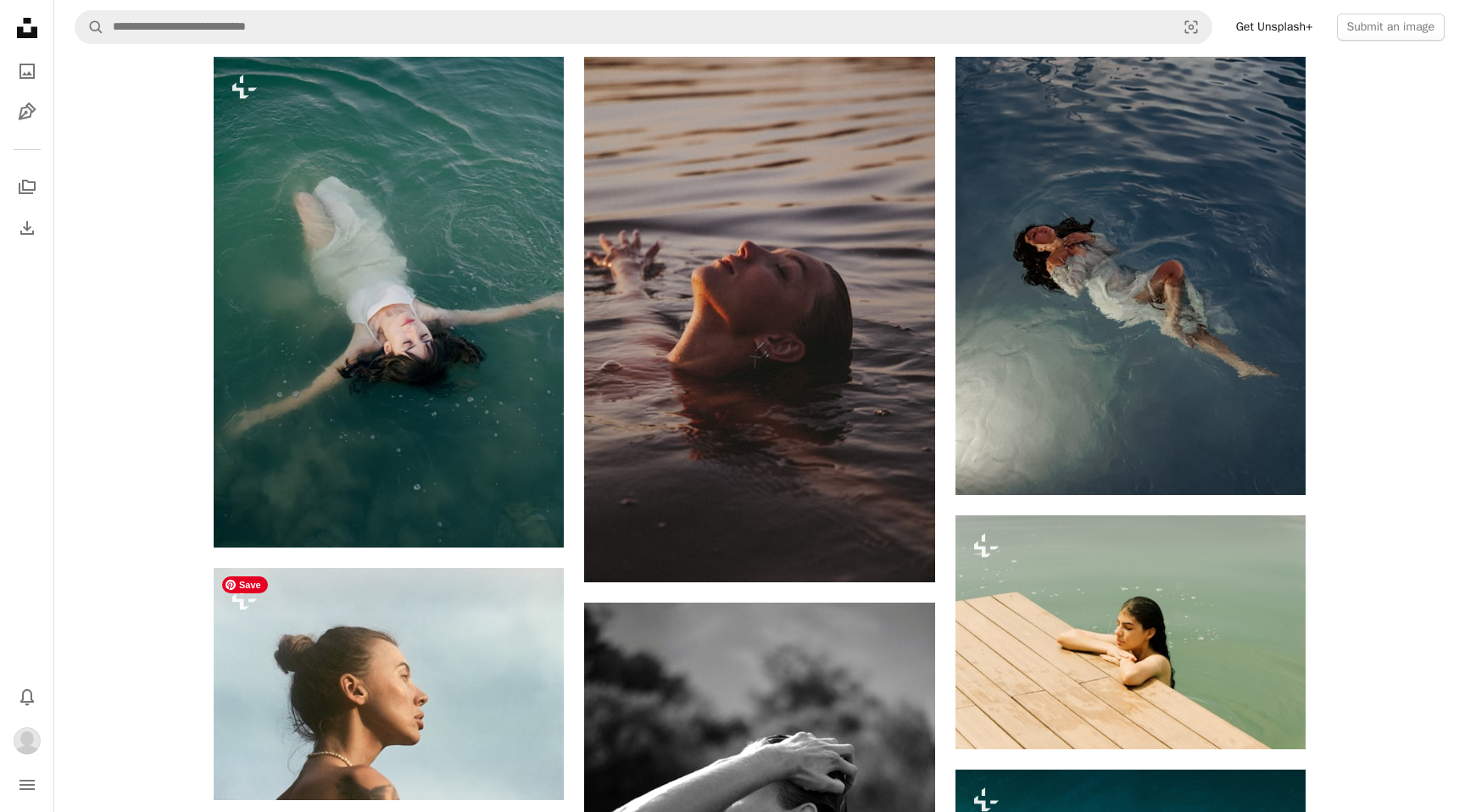 scroll, scrollTop: 0, scrollLeft: 0, axis: both 